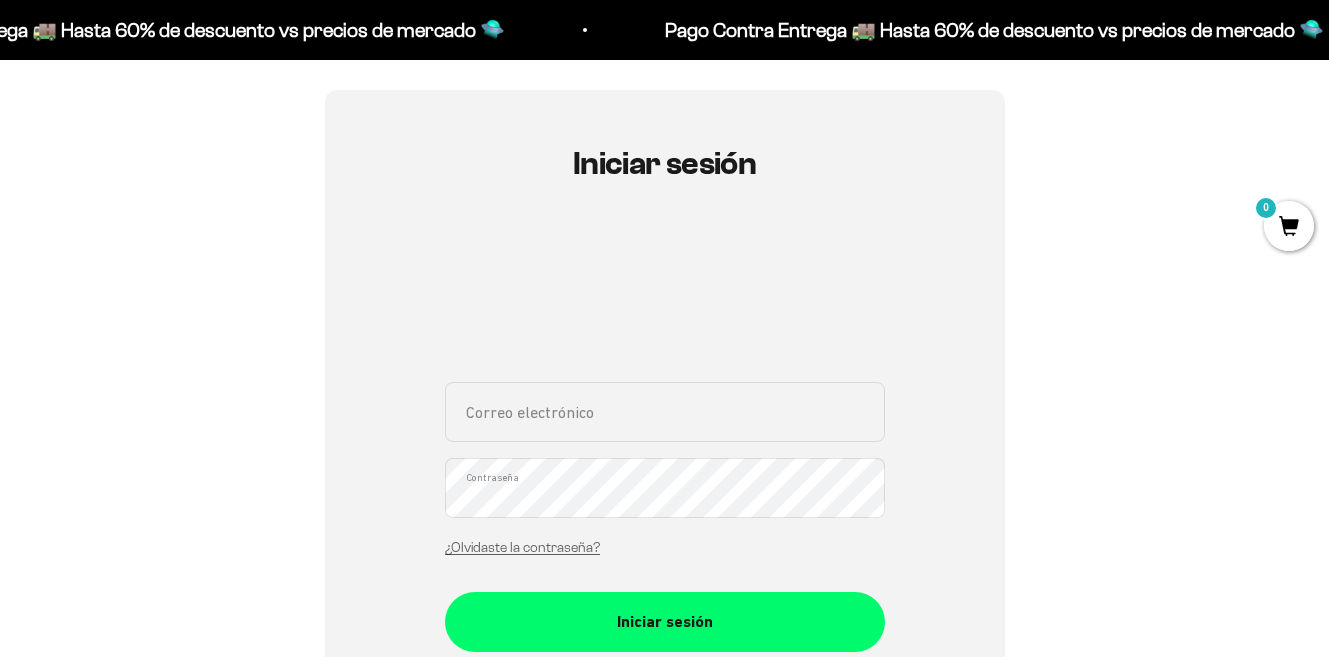 scroll, scrollTop: 176, scrollLeft: 0, axis: vertical 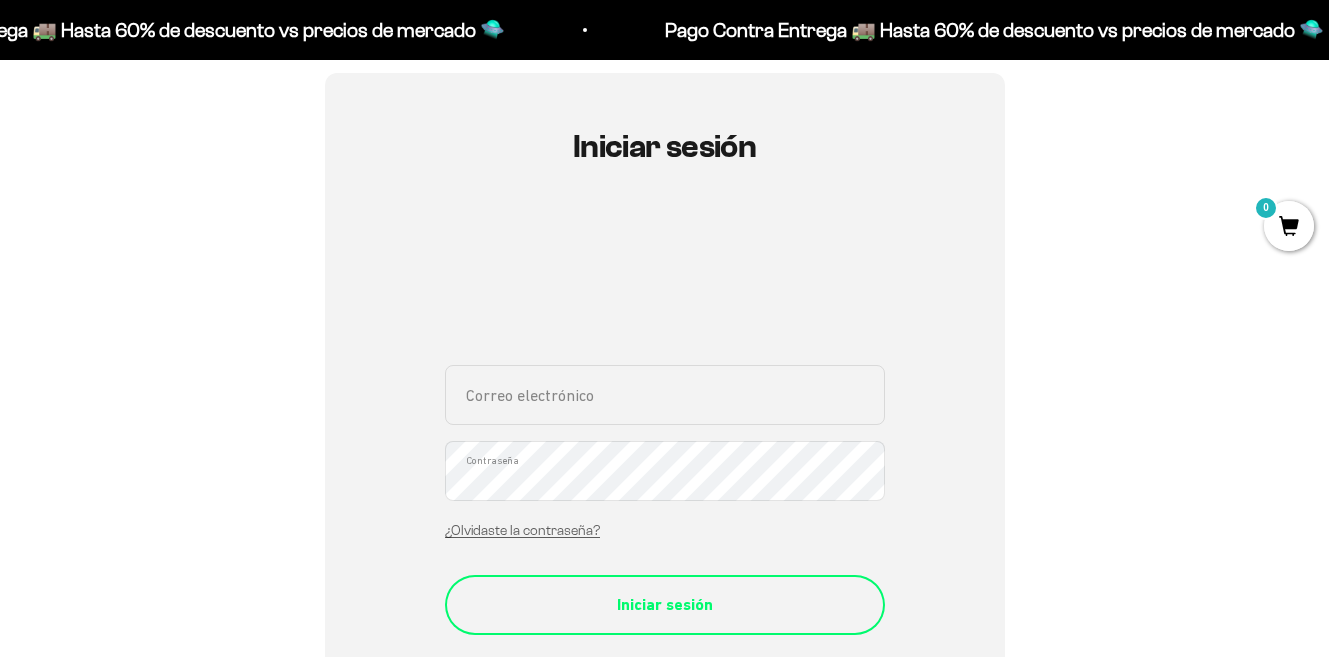 type on "smiderosarboleda@gmail.com" 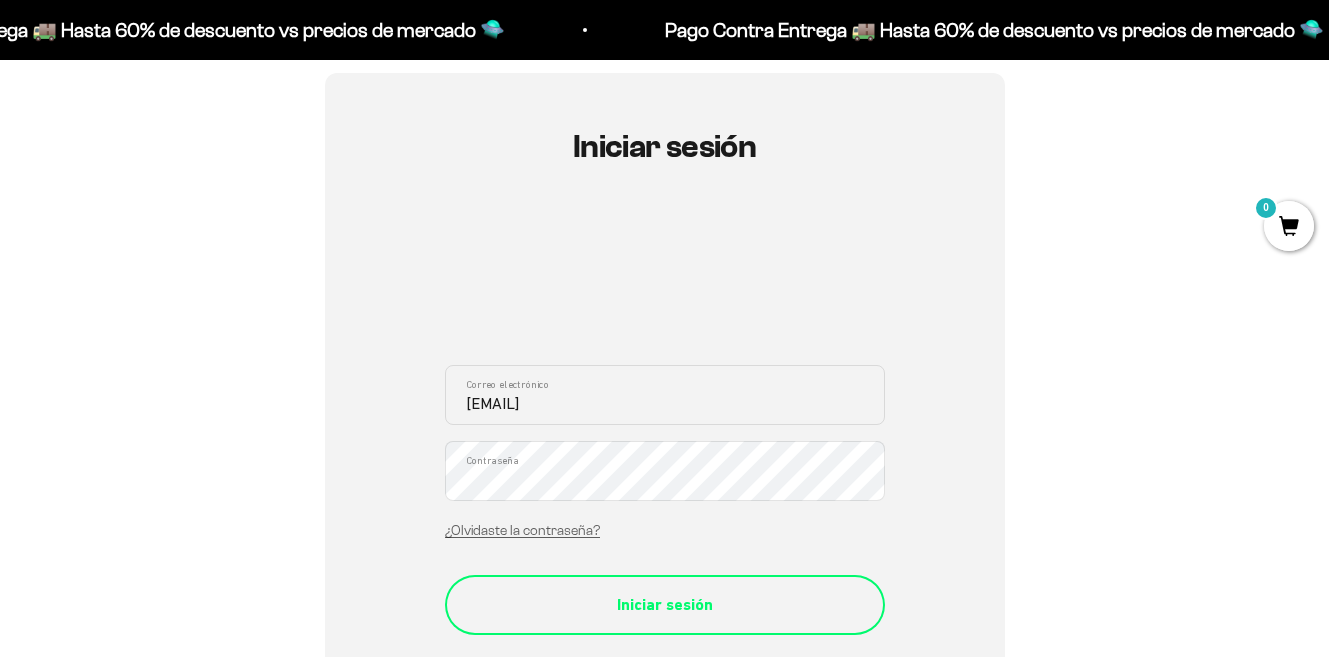 click on "Iniciar sesión" at bounding box center [665, 605] 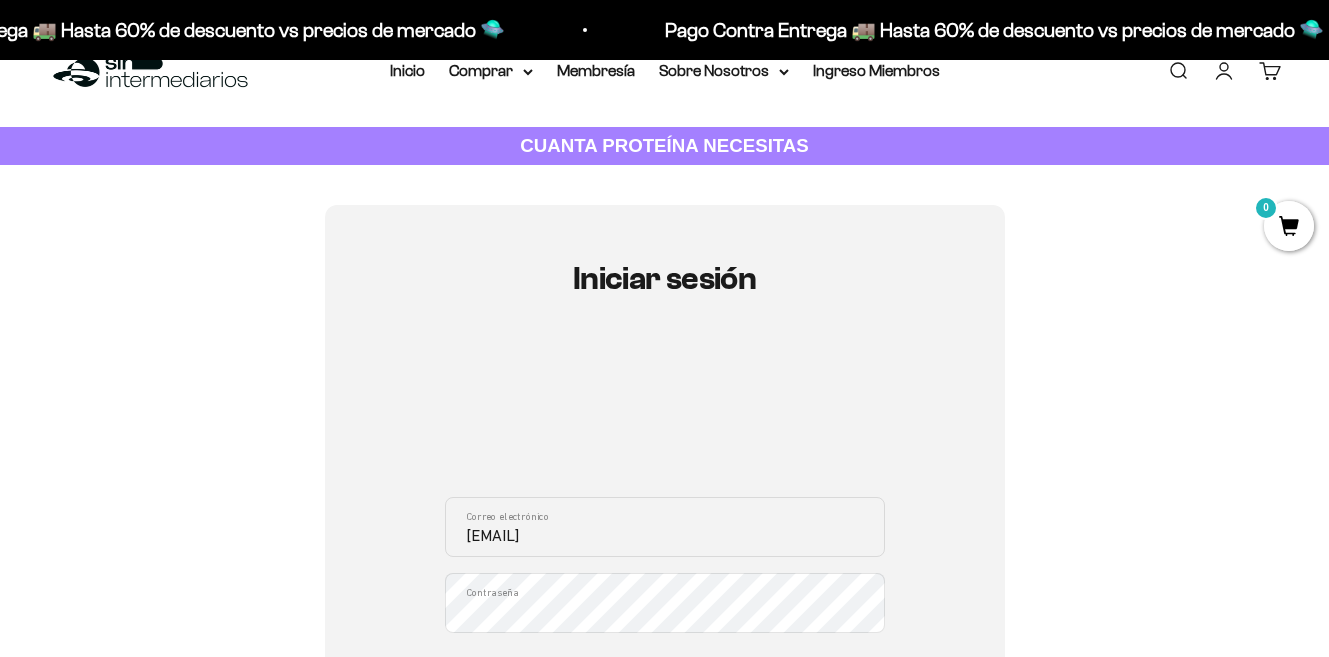 scroll, scrollTop: 0, scrollLeft: 0, axis: both 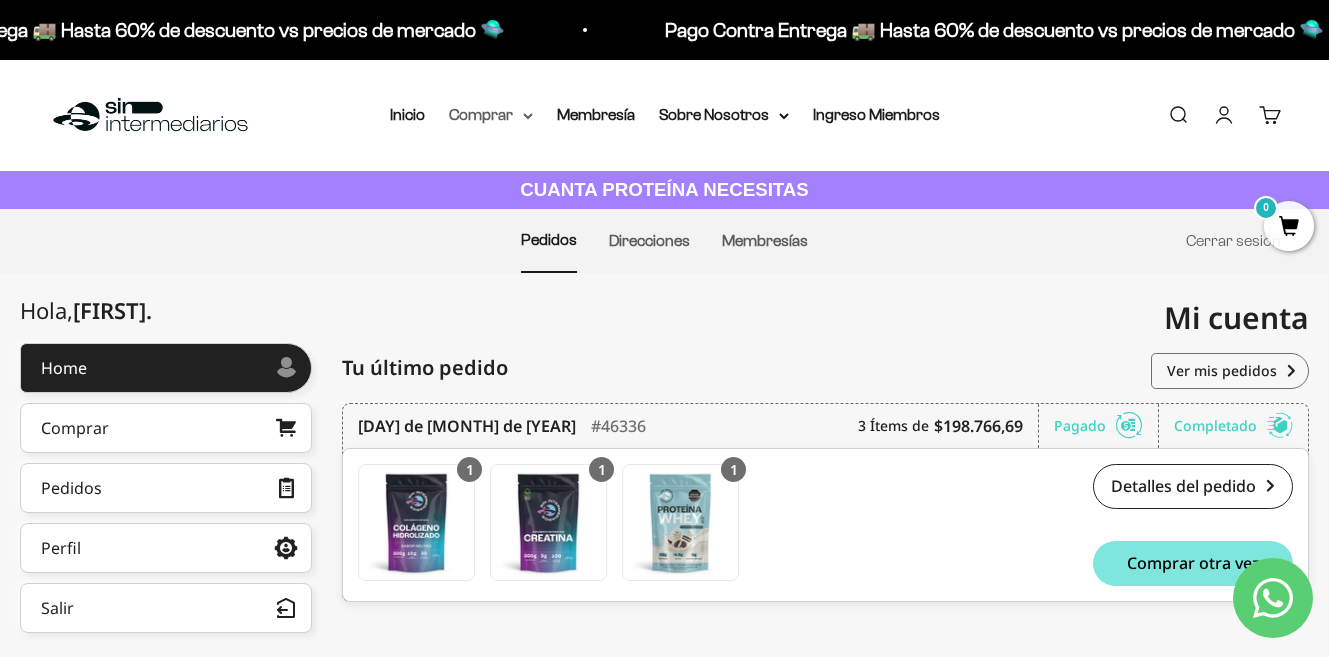 click on "Comprar" at bounding box center [491, 115] 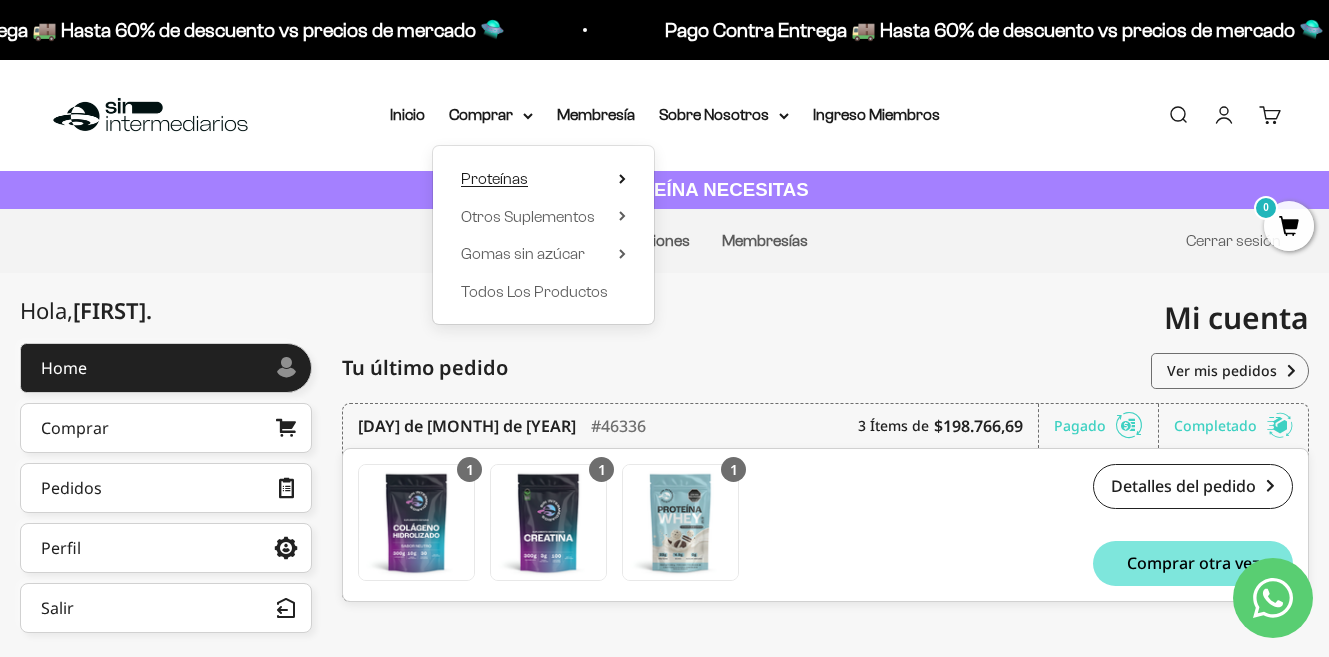 click on "Proteínas" at bounding box center (494, 178) 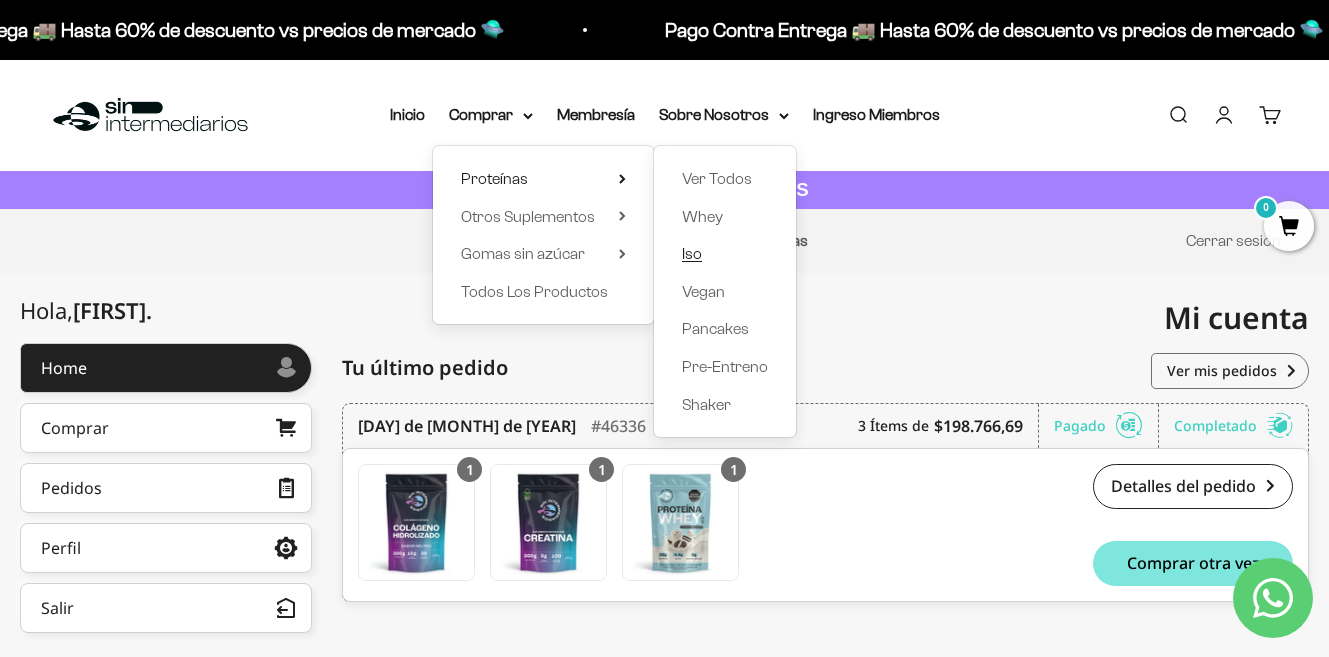 click on "Iso" at bounding box center (692, 253) 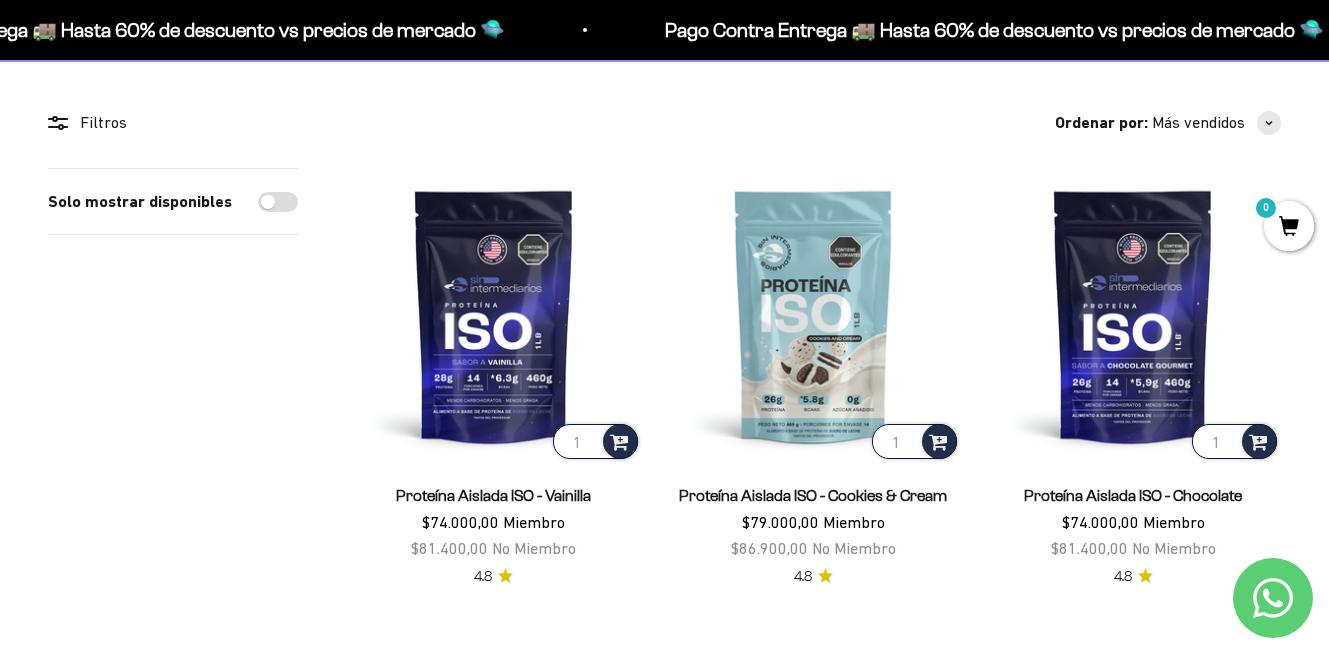 scroll, scrollTop: 151, scrollLeft: 0, axis: vertical 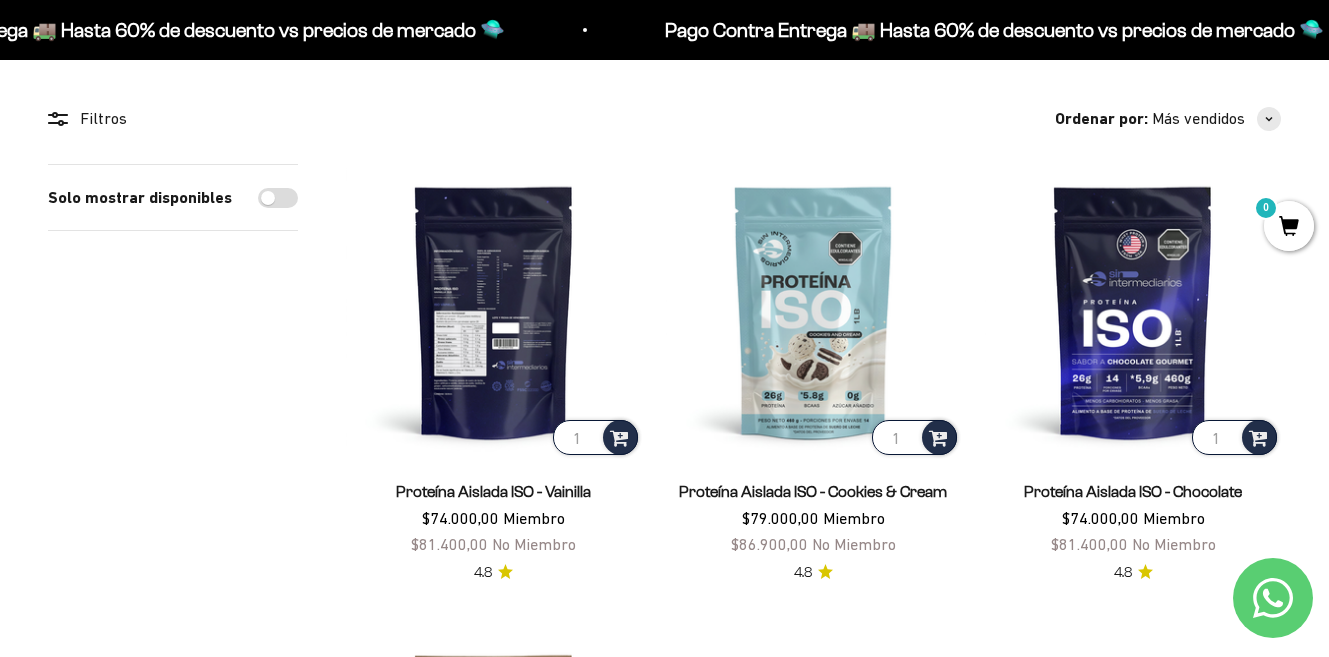 click at bounding box center [494, 312] 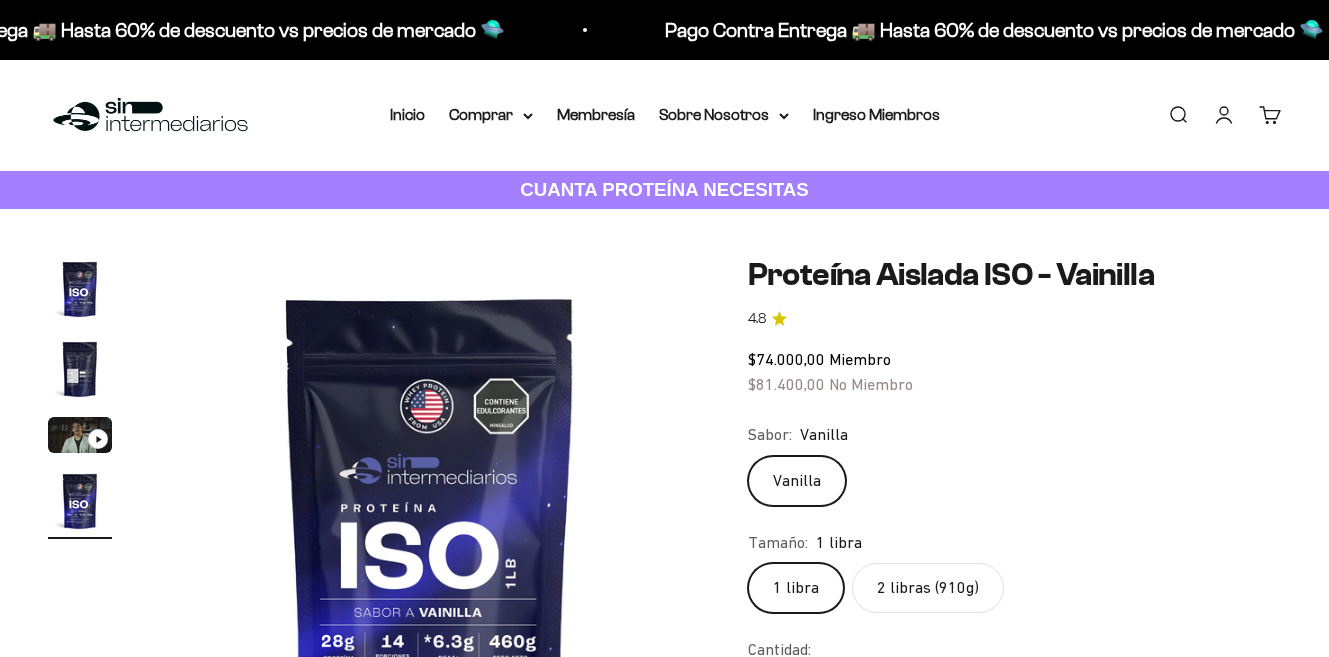 scroll, scrollTop: 0, scrollLeft: 0, axis: both 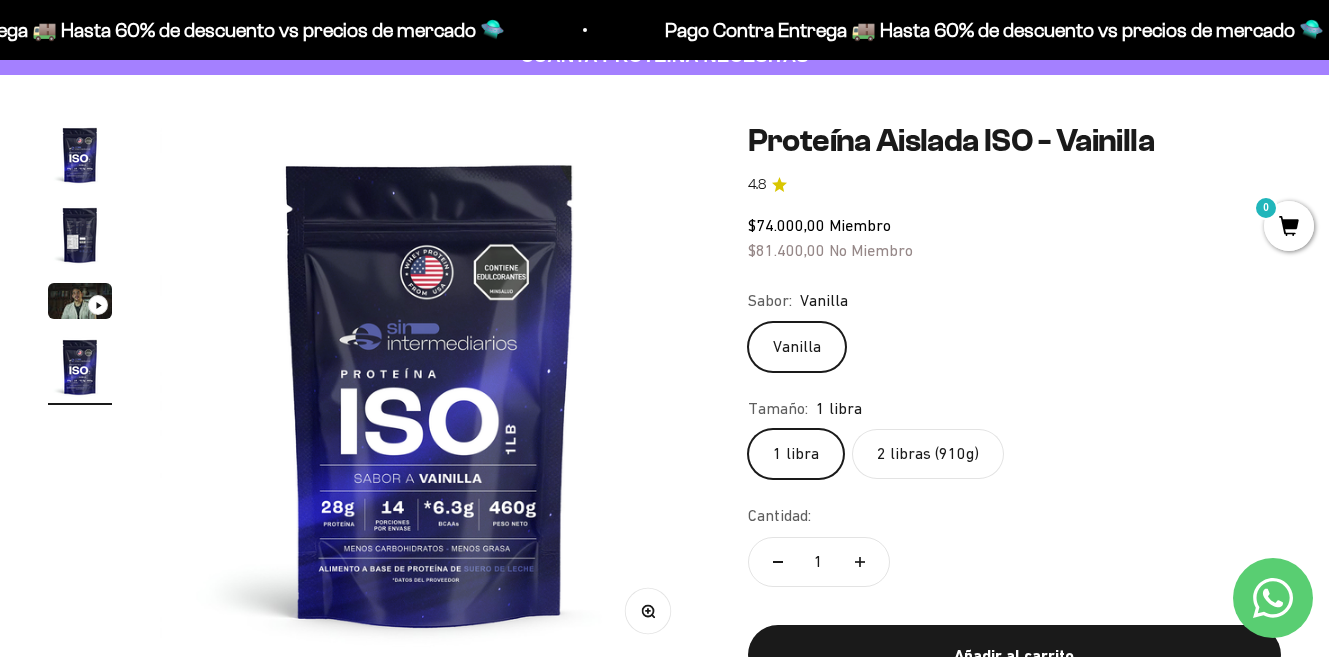 click on "2 libras (910g)" 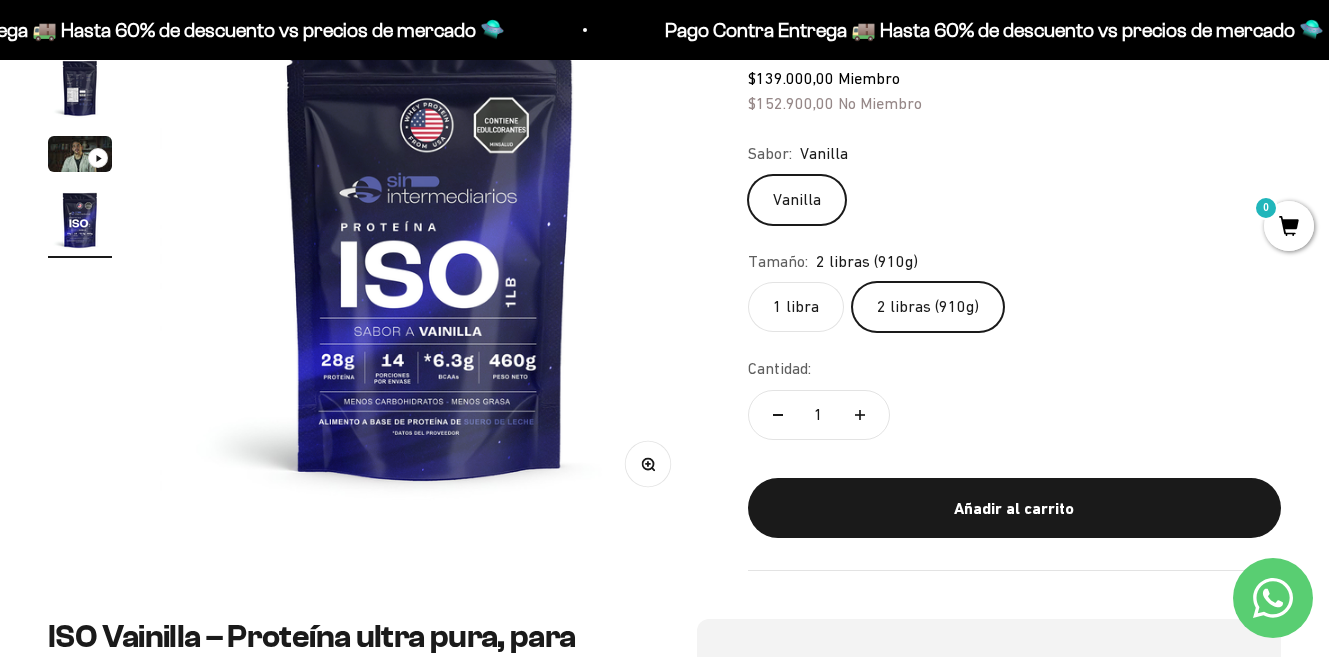 scroll, scrollTop: 283, scrollLeft: 0, axis: vertical 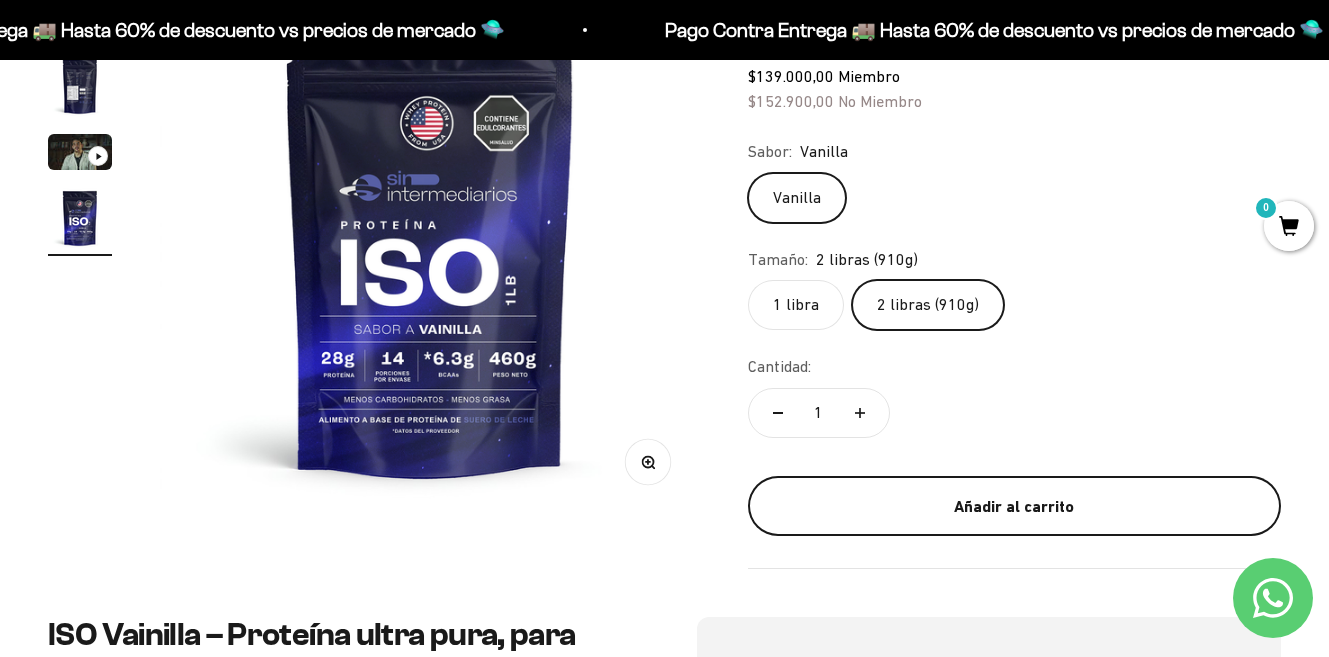 click on "Añadir al carrito" at bounding box center (1014, 507) 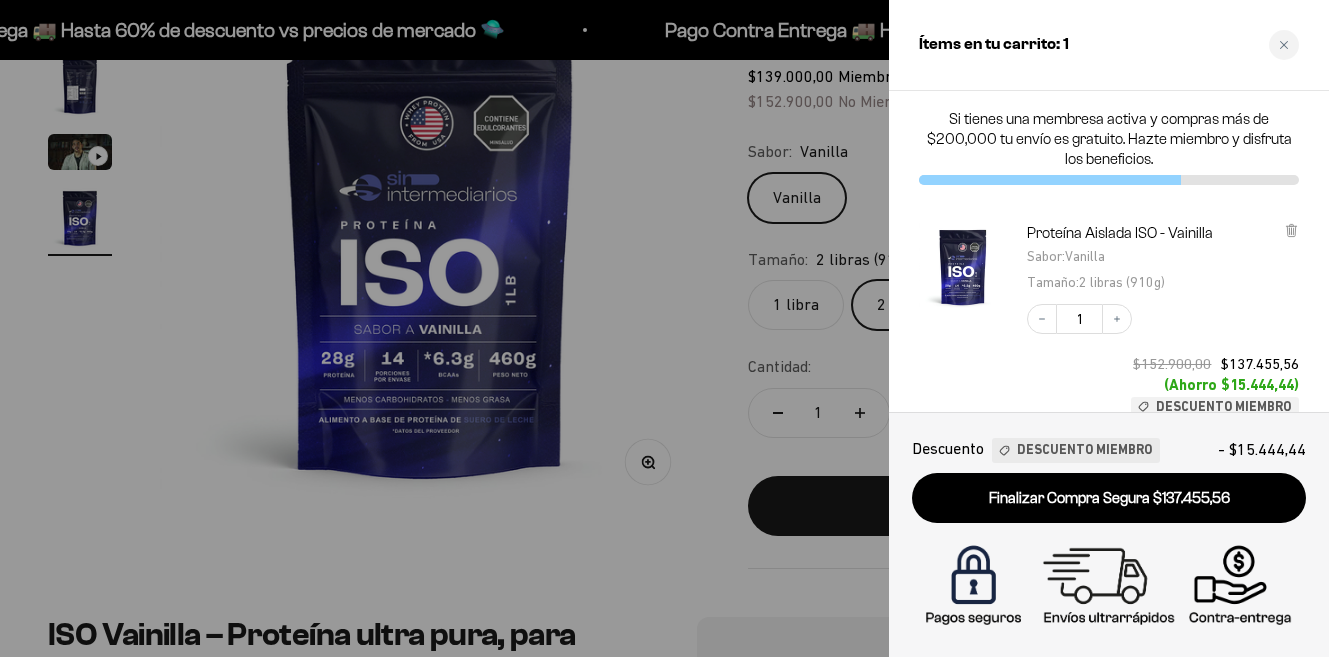 type 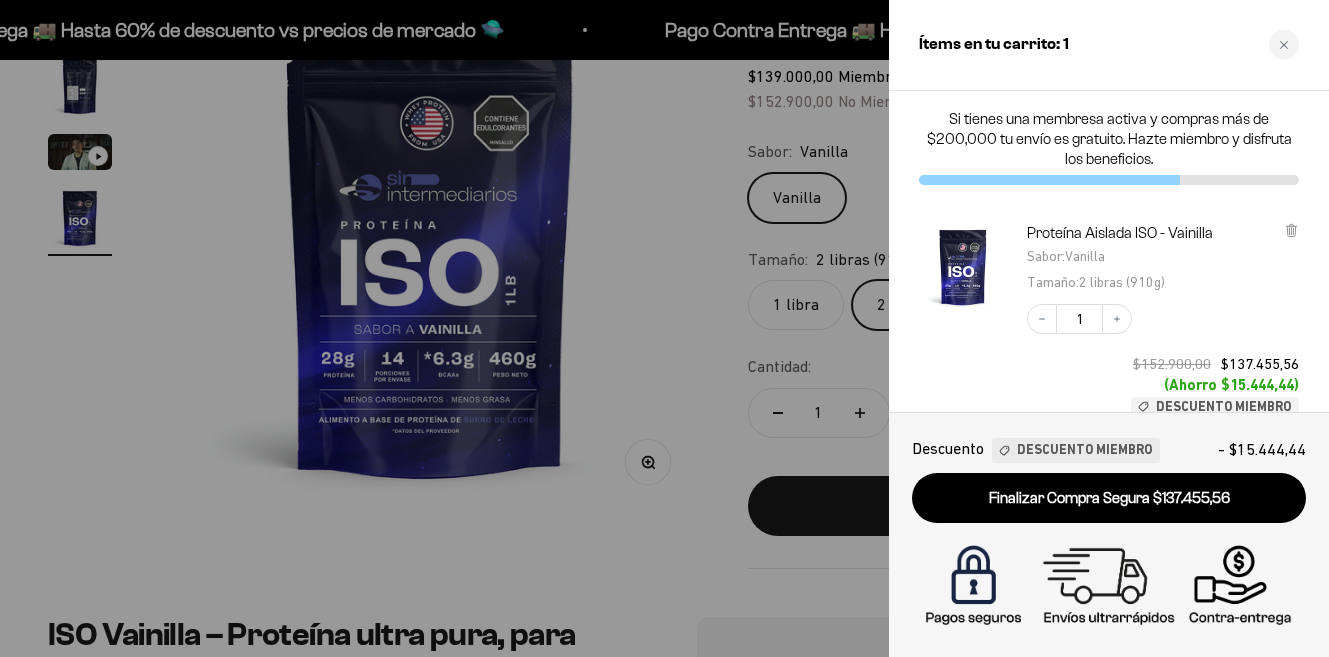 click at bounding box center (664, 328) 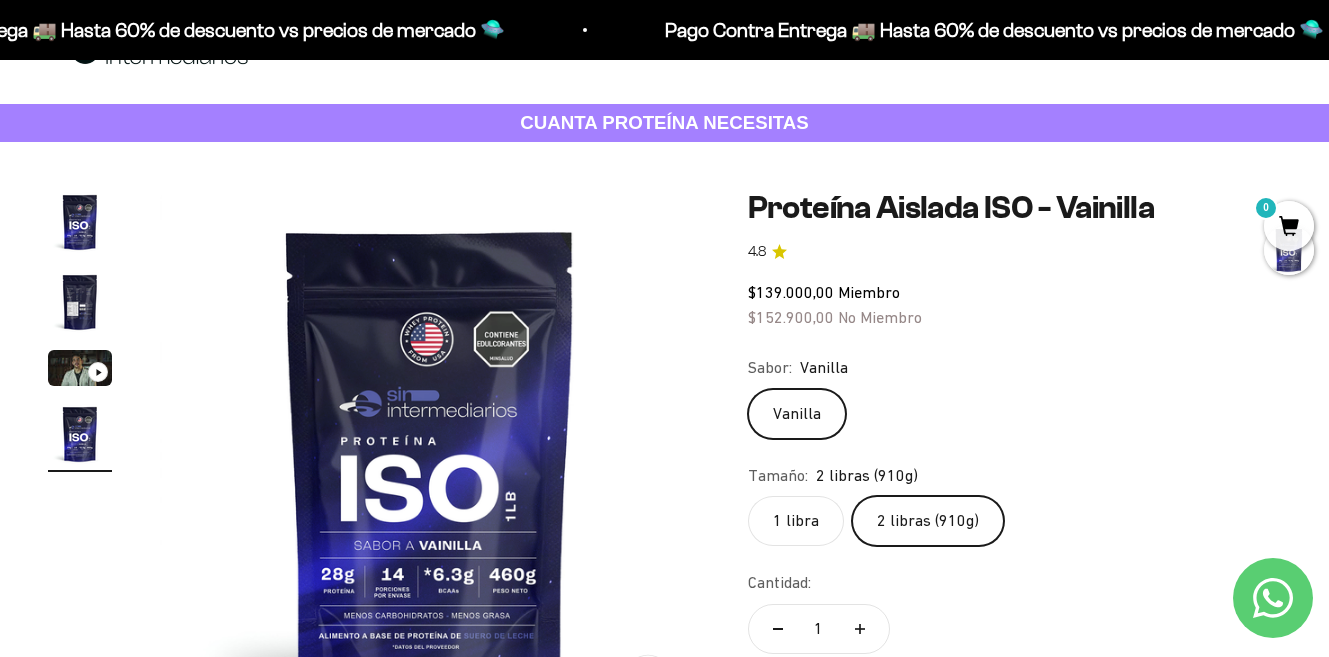 scroll, scrollTop: 0, scrollLeft: 0, axis: both 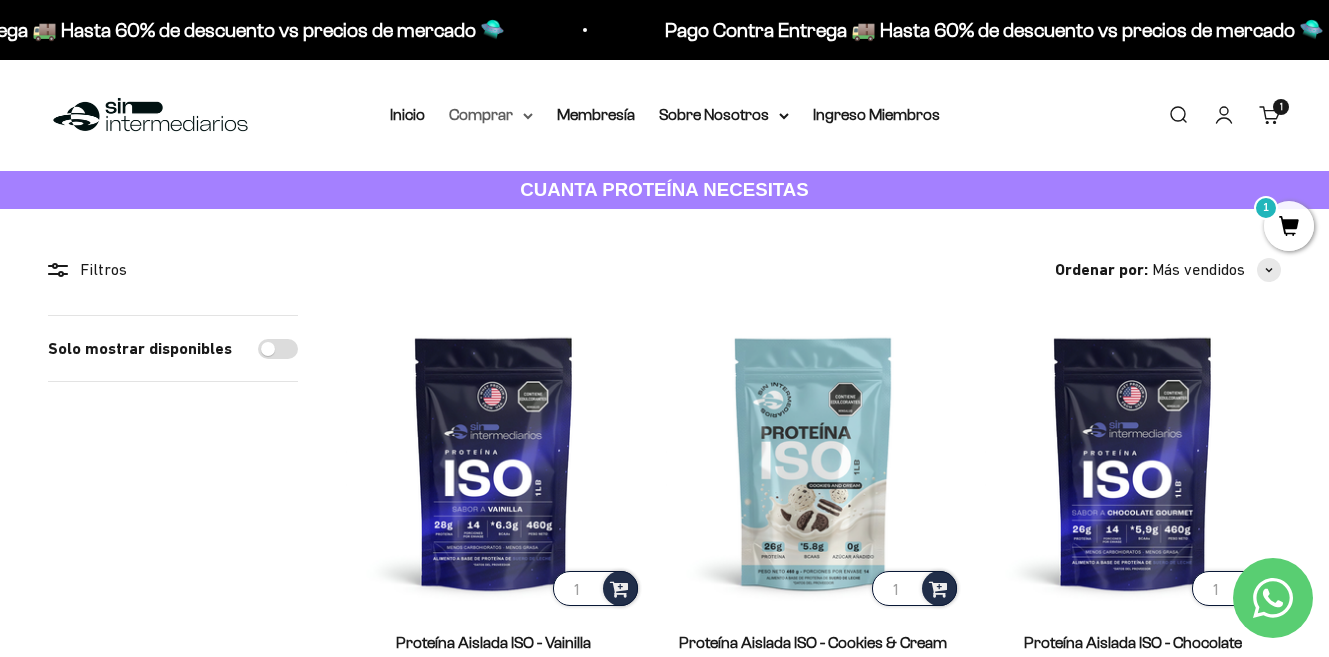 click on "Comprar" at bounding box center (491, 115) 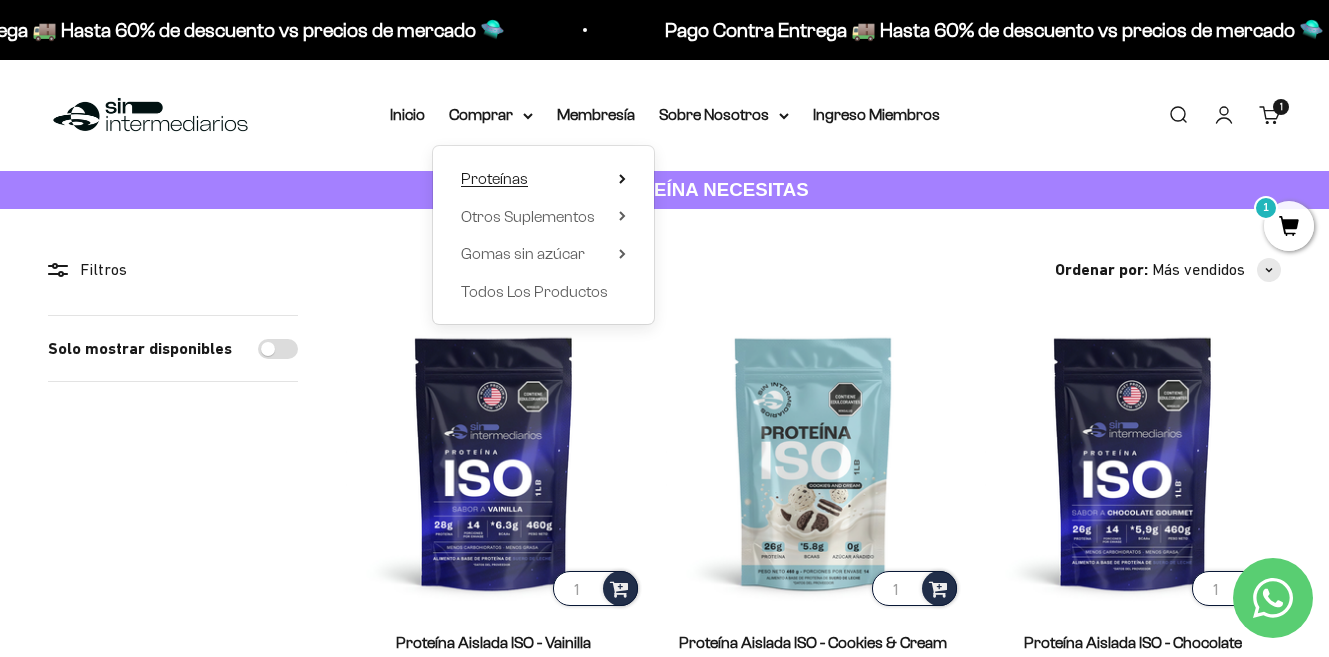 click on "Proteínas" at bounding box center (543, 179) 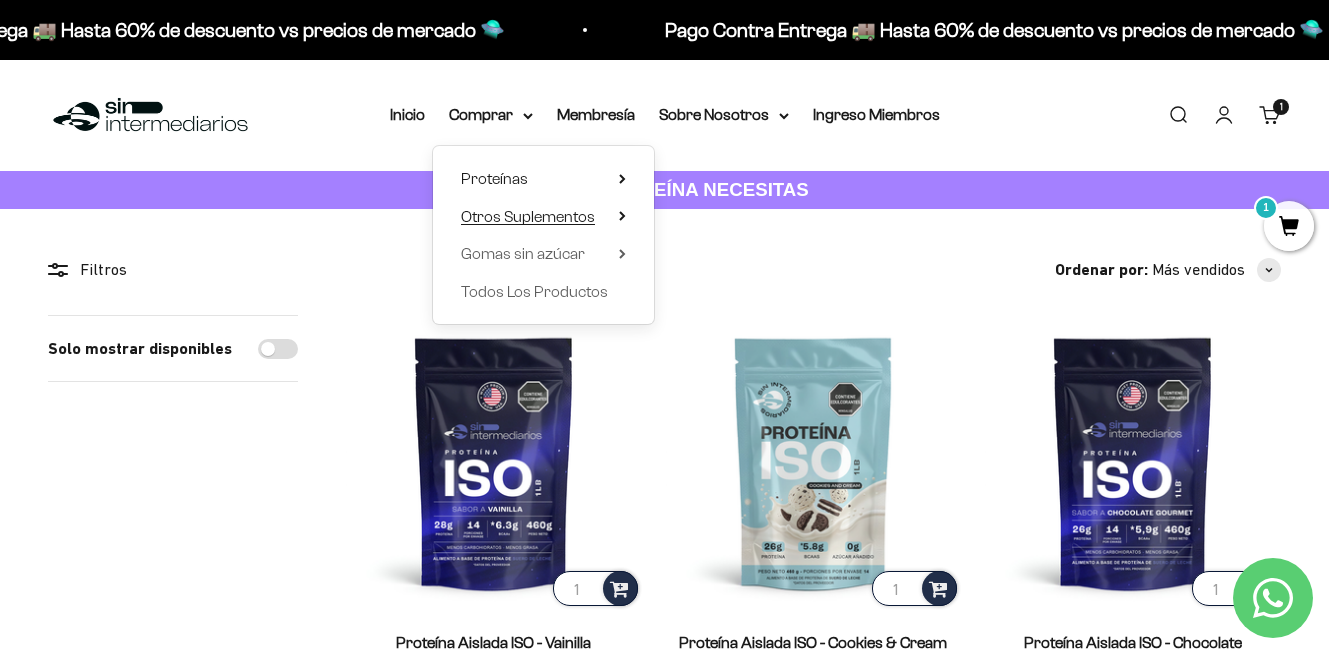 click on "Otros Suplementos" at bounding box center (543, 217) 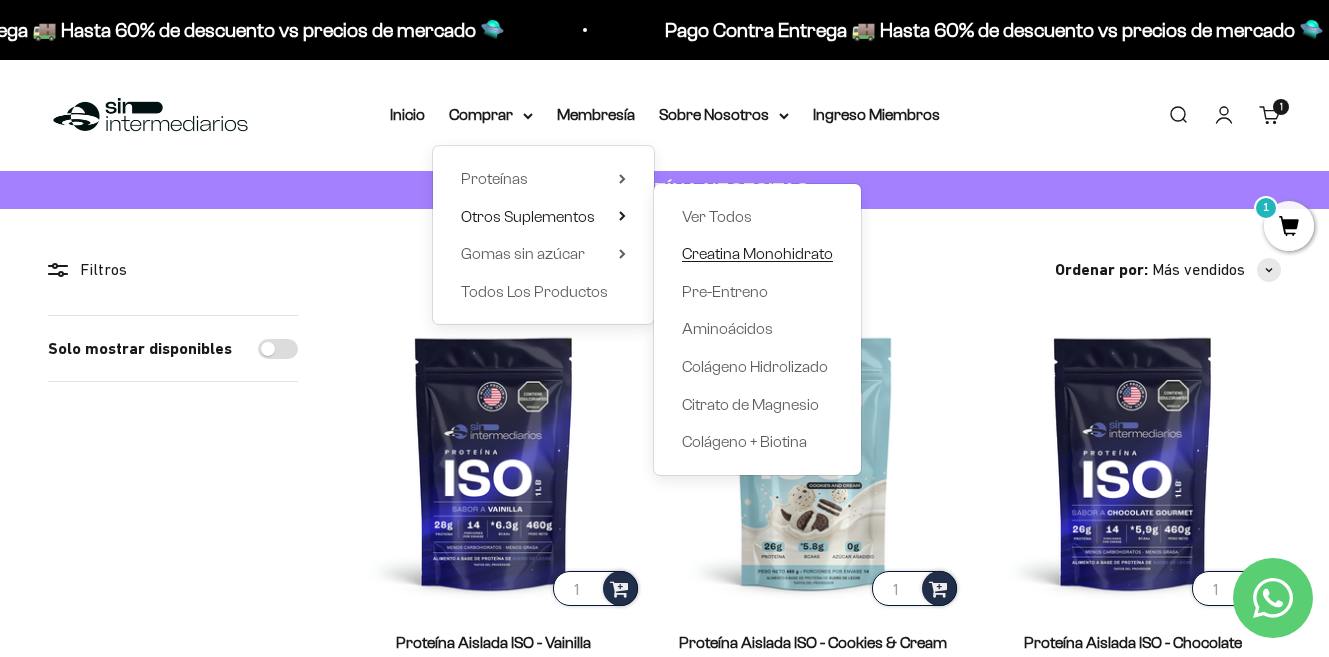 click on "Creatina Monohidrato" at bounding box center (757, 253) 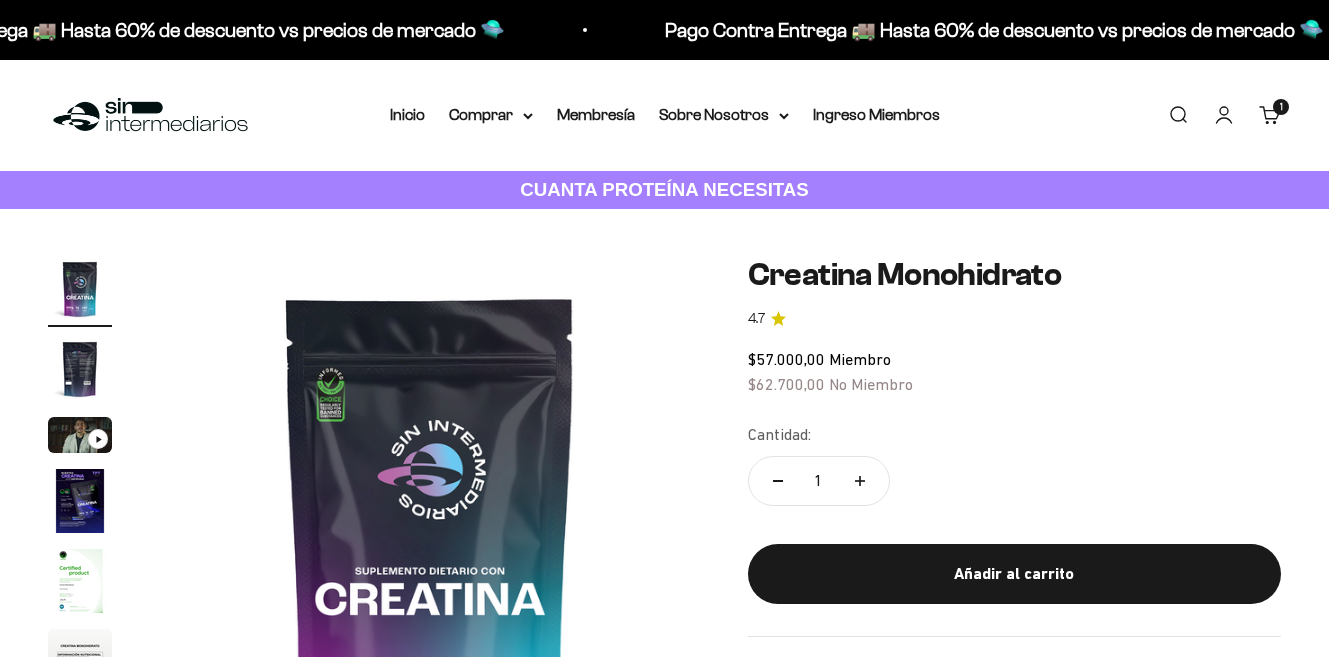 scroll, scrollTop: 0, scrollLeft: 0, axis: both 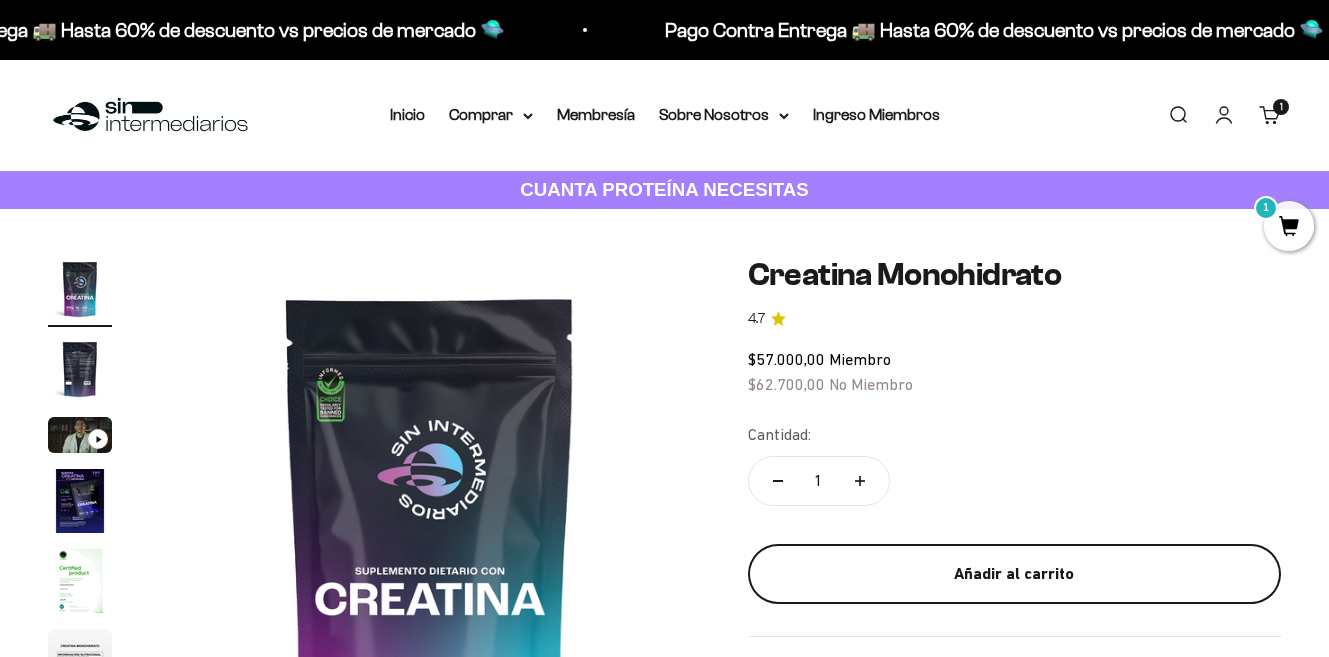 click on "Añadir al carrito" at bounding box center [1014, 574] 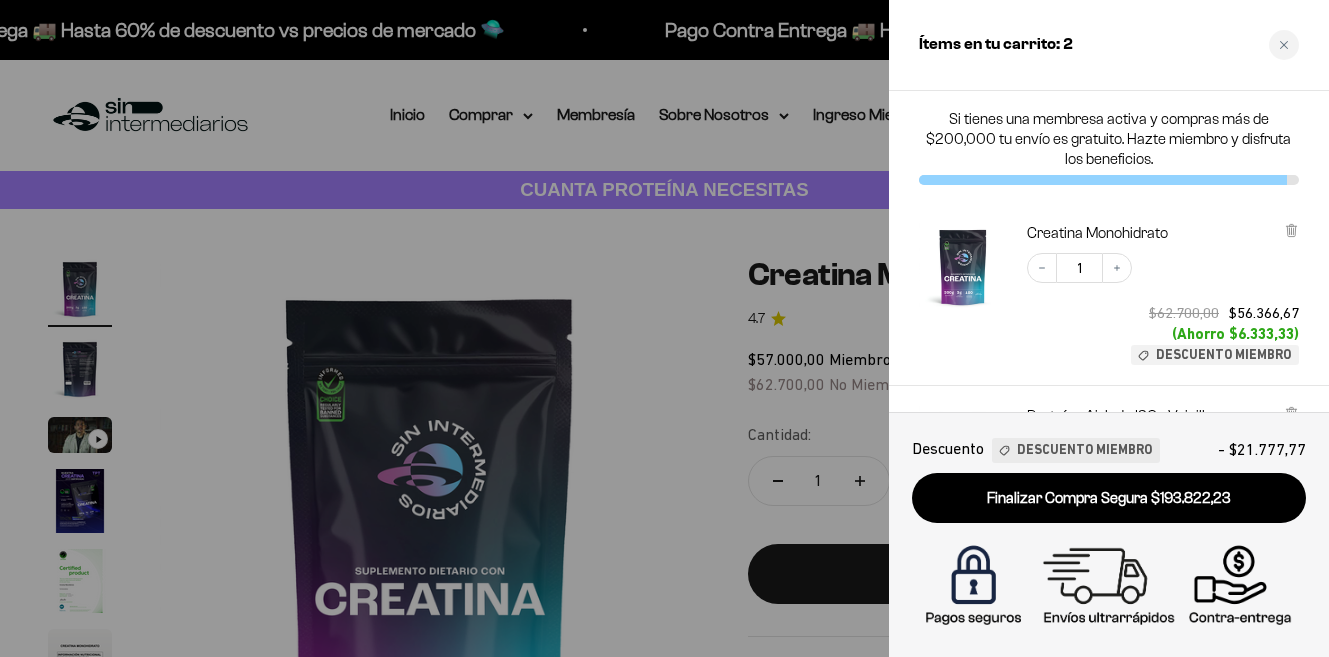 click at bounding box center [664, 328] 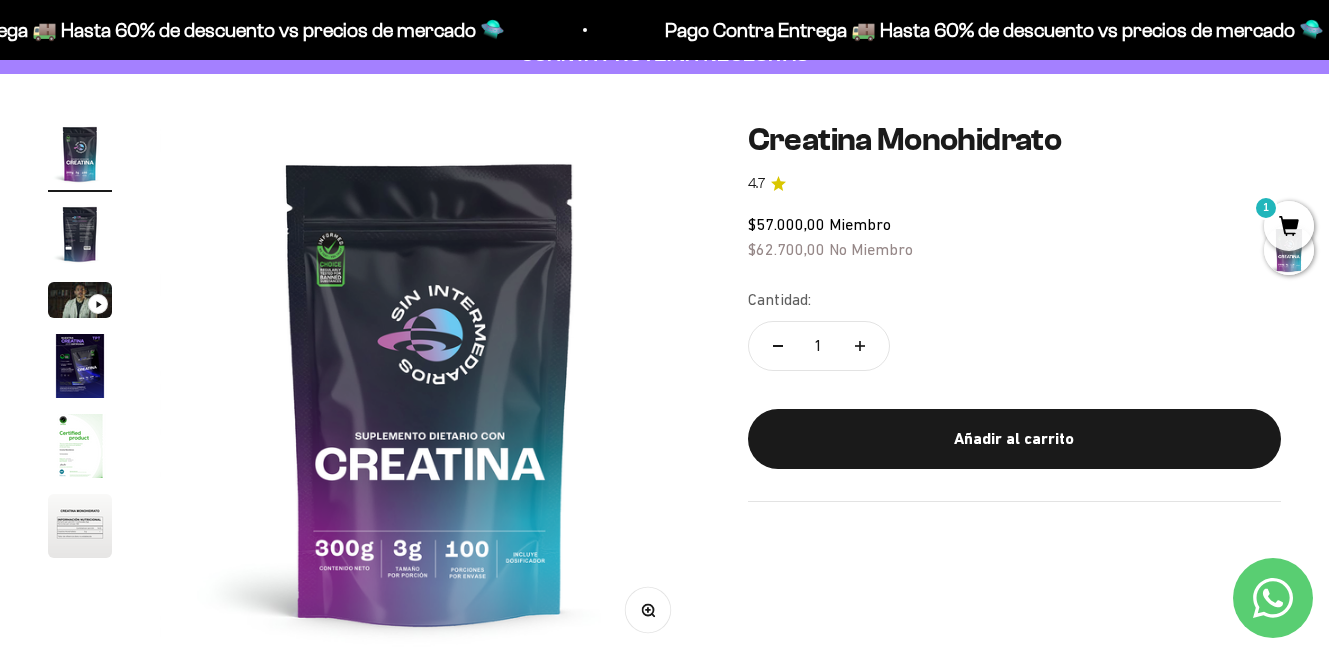 scroll, scrollTop: 167, scrollLeft: 0, axis: vertical 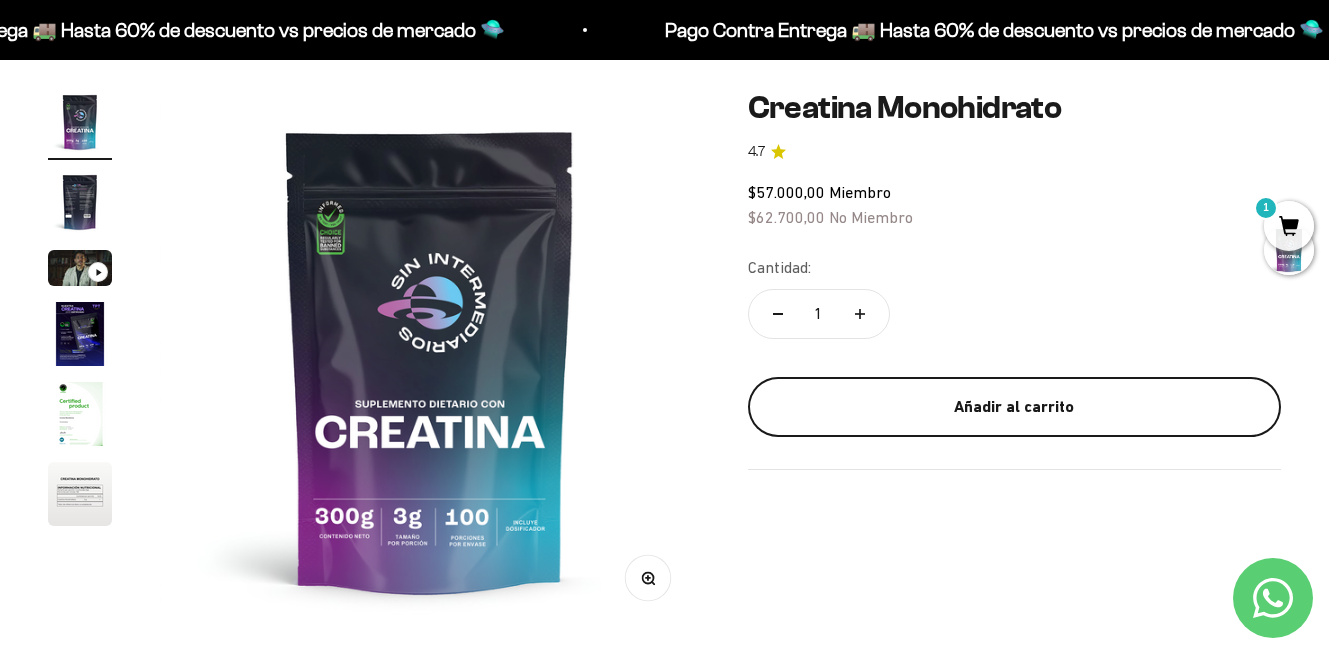 click on "Añadir al carrito" at bounding box center (1014, 407) 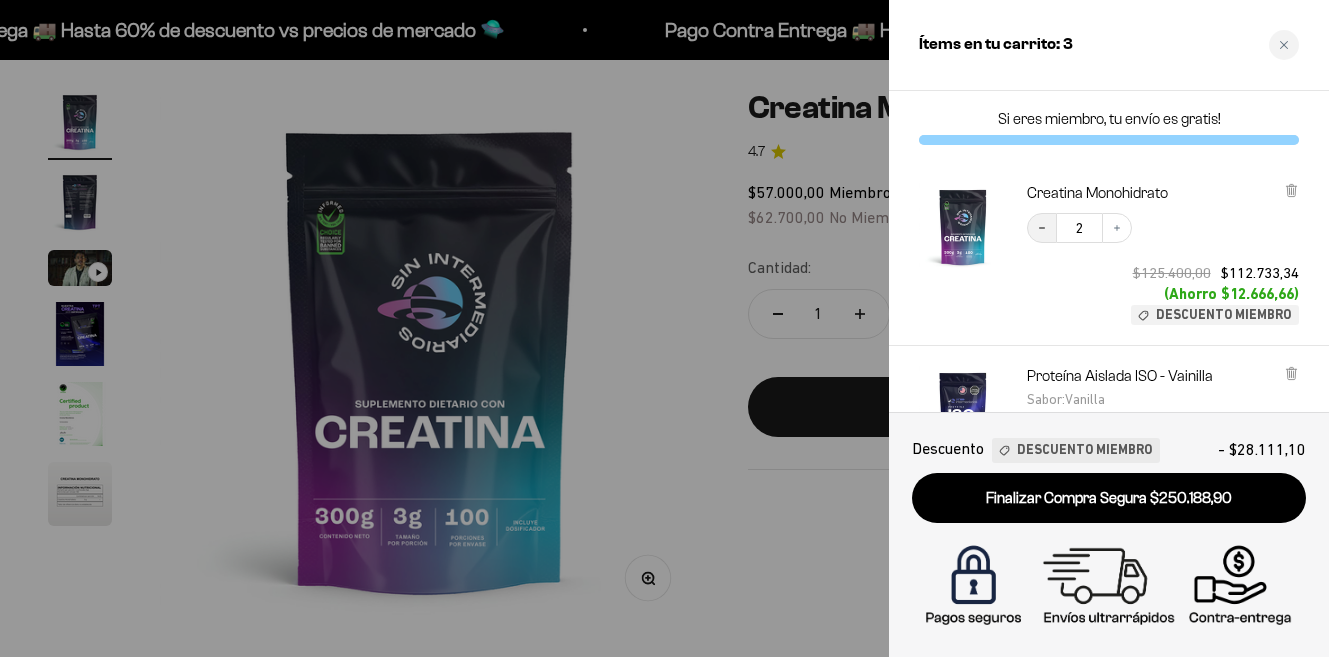 click 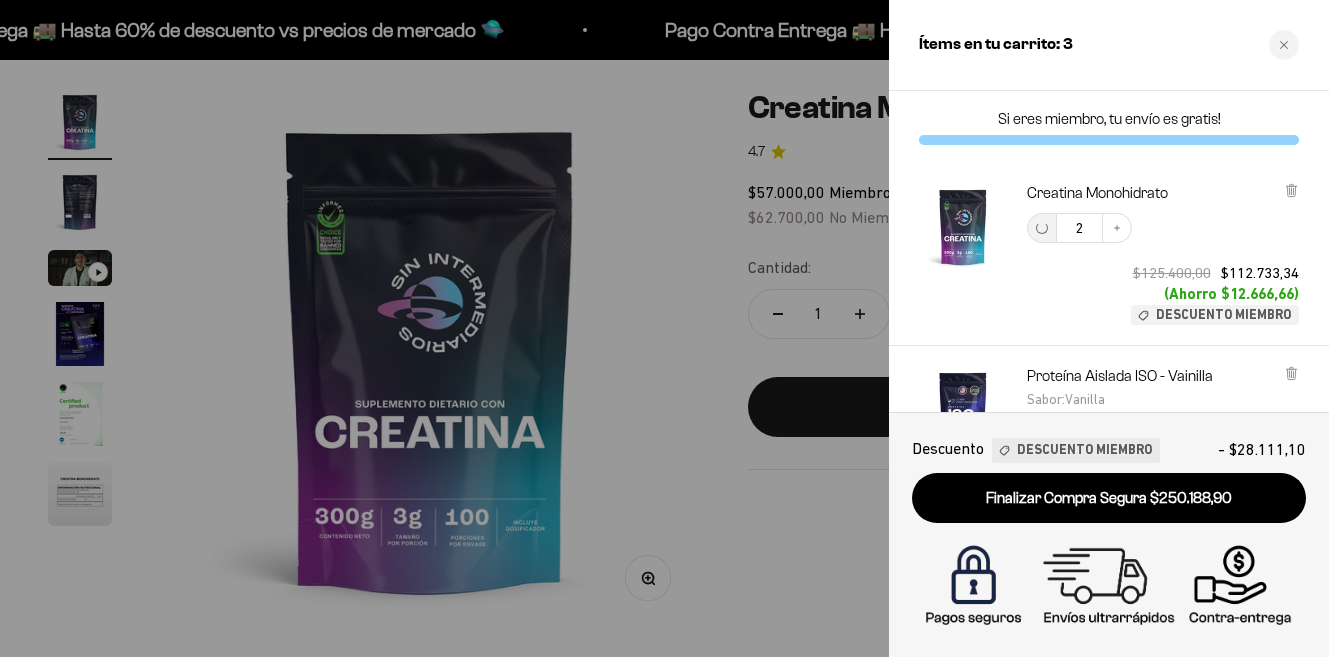 click at bounding box center [664, 328] 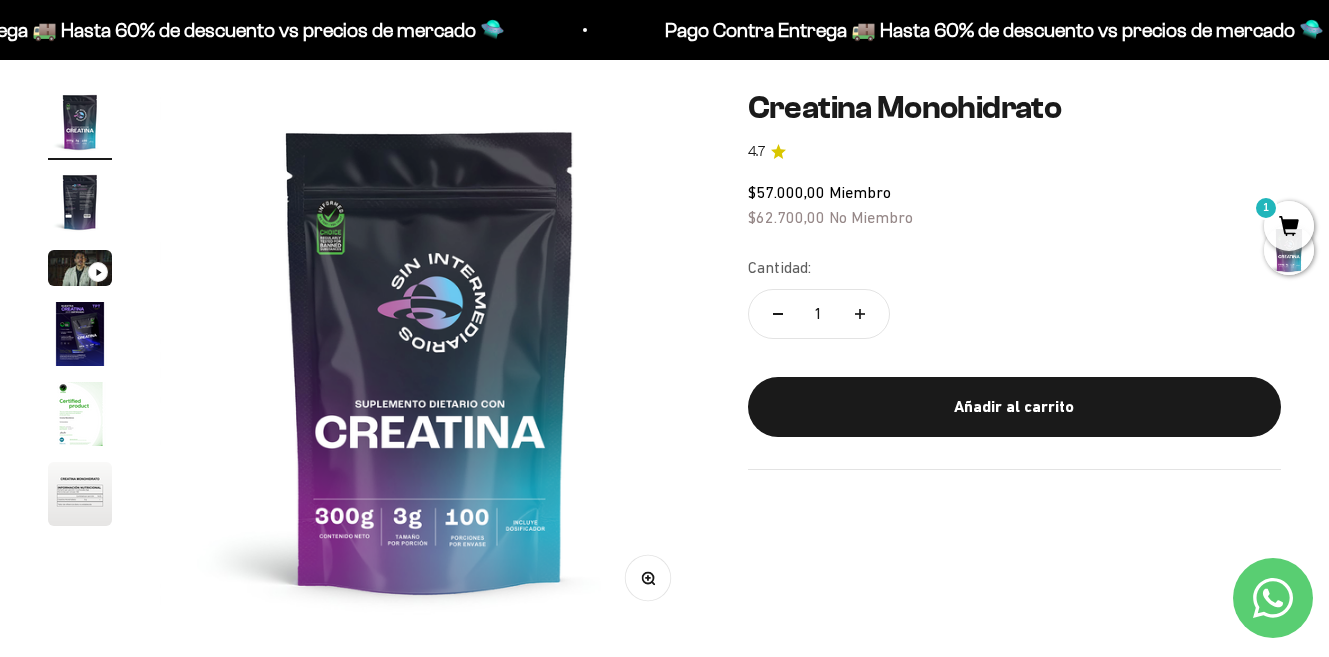 scroll, scrollTop: 0, scrollLeft: 0, axis: both 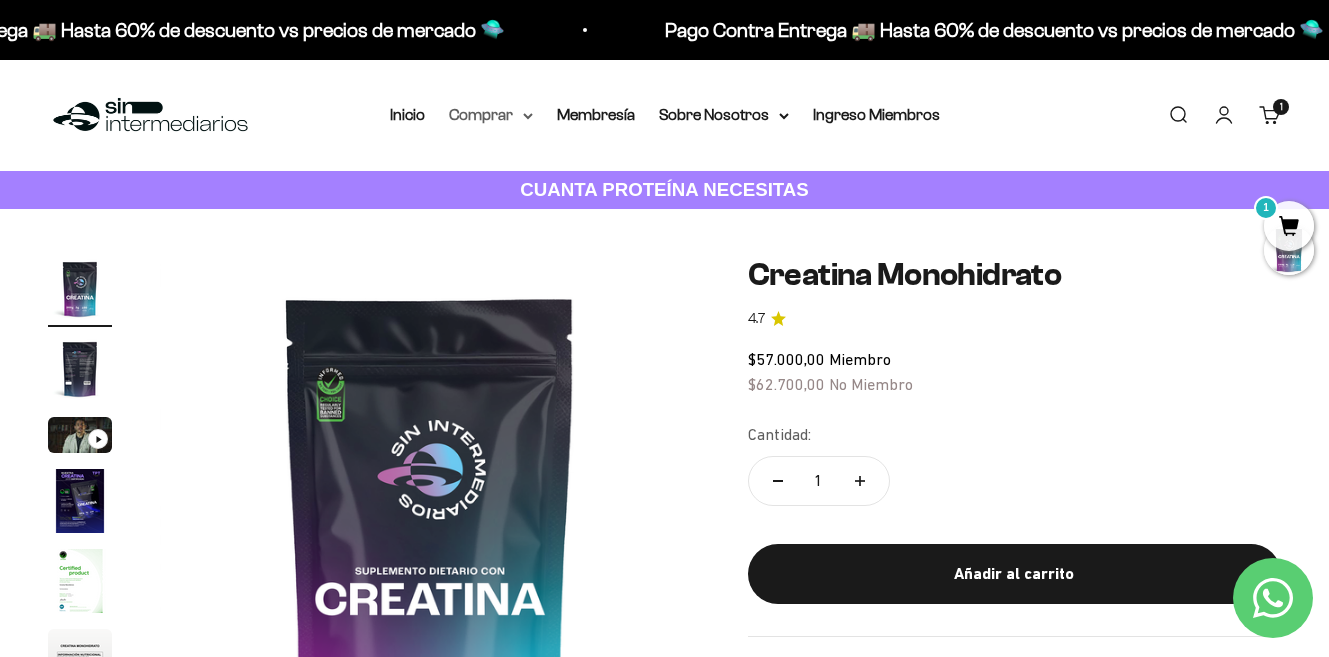 click on "Comprar" at bounding box center [491, 115] 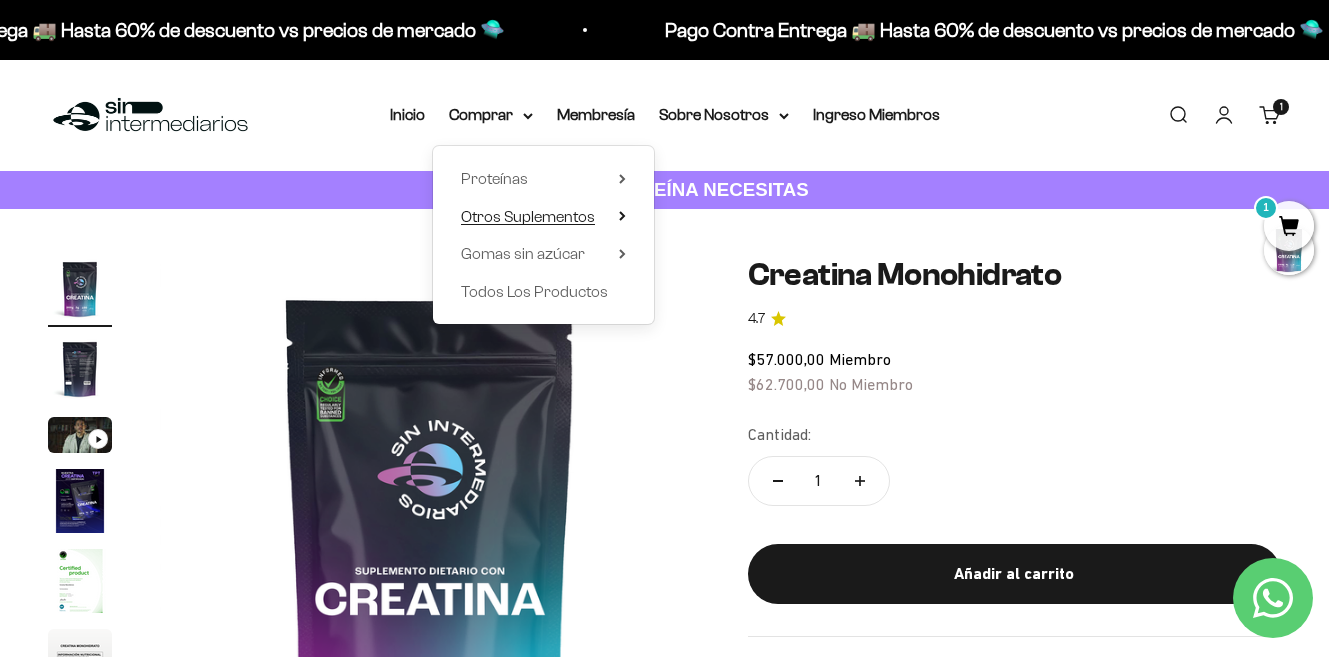 click on "Otros Suplementos" at bounding box center [543, 217] 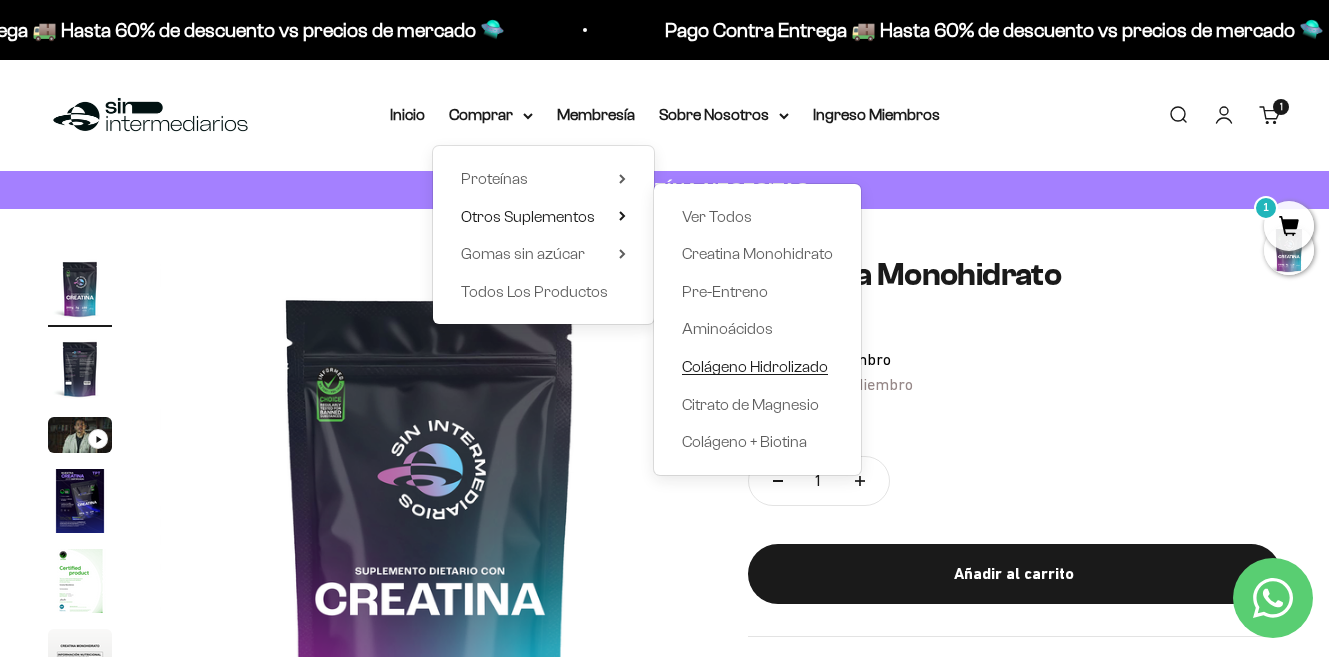 click on "Colágeno Hidrolizado" at bounding box center [755, 366] 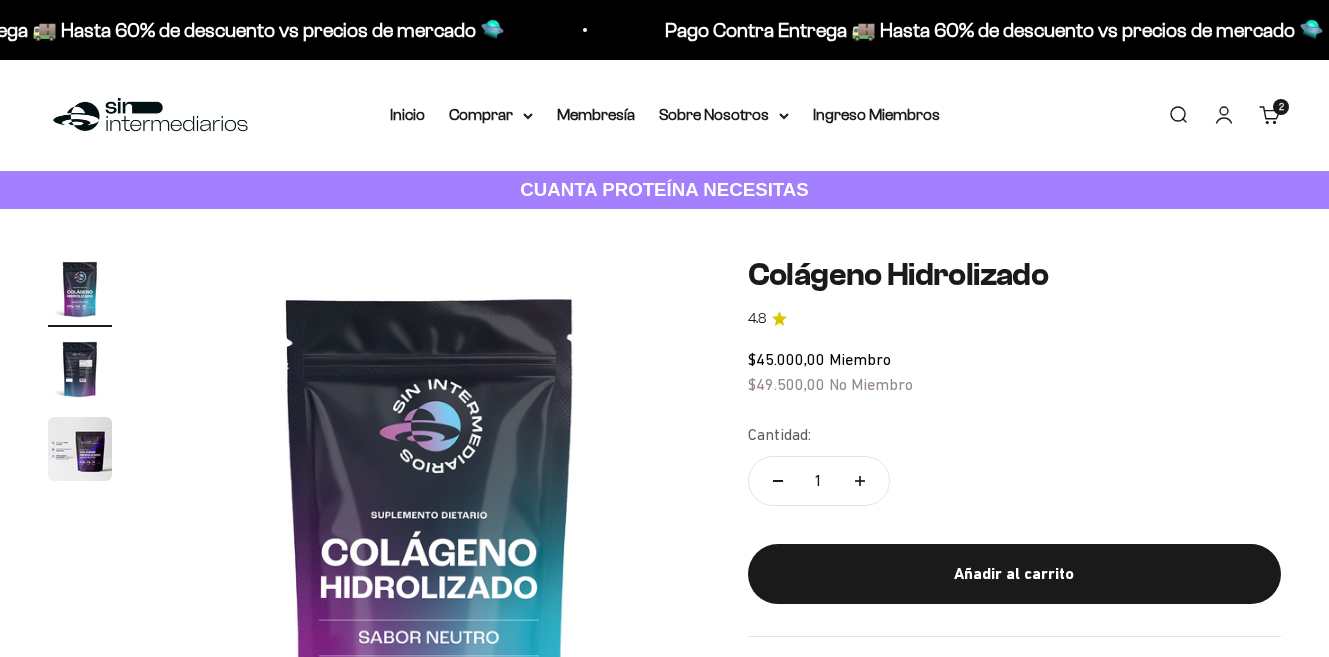 scroll, scrollTop: 0, scrollLeft: 0, axis: both 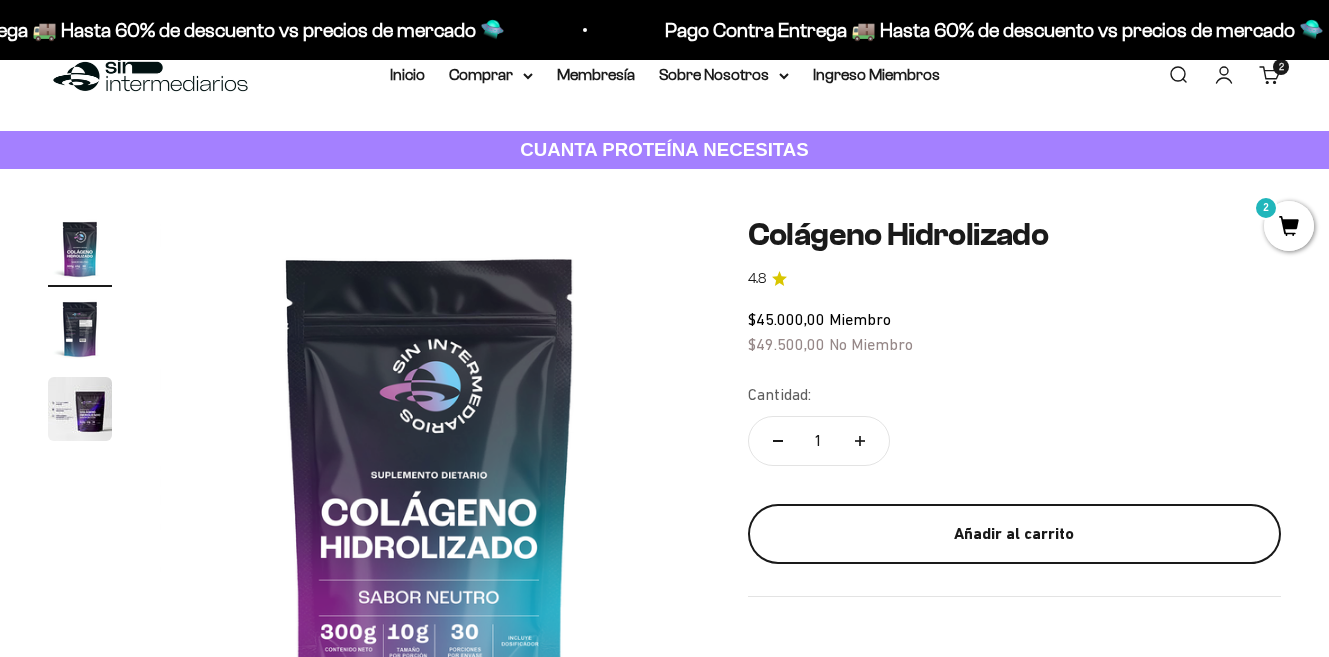 click on "Añadir al carrito" at bounding box center [1014, 534] 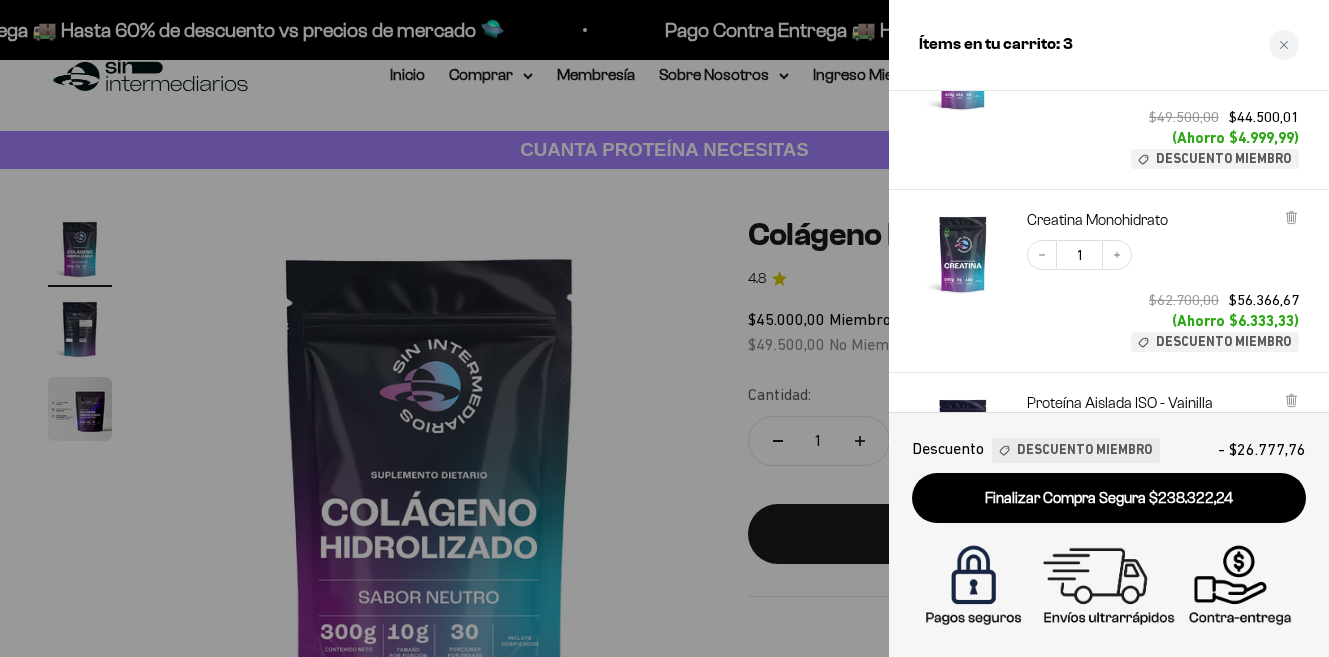 scroll, scrollTop: 0, scrollLeft: 0, axis: both 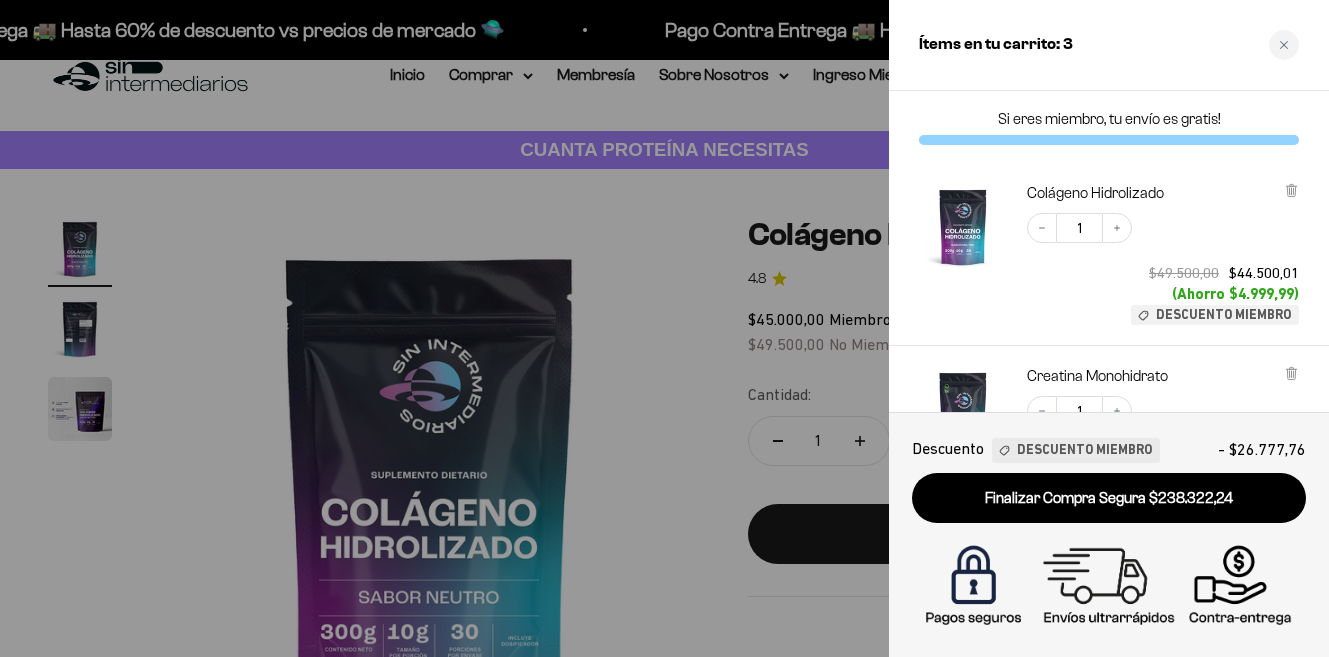 click at bounding box center (664, 328) 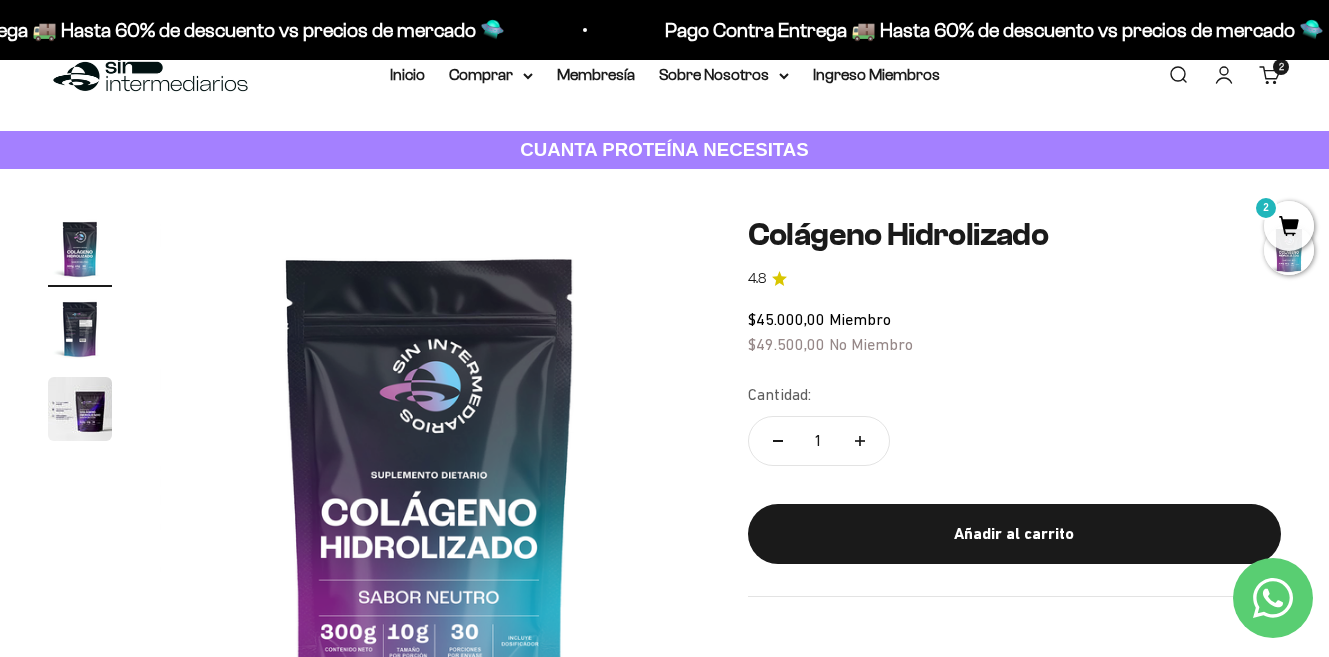 scroll, scrollTop: 0, scrollLeft: 0, axis: both 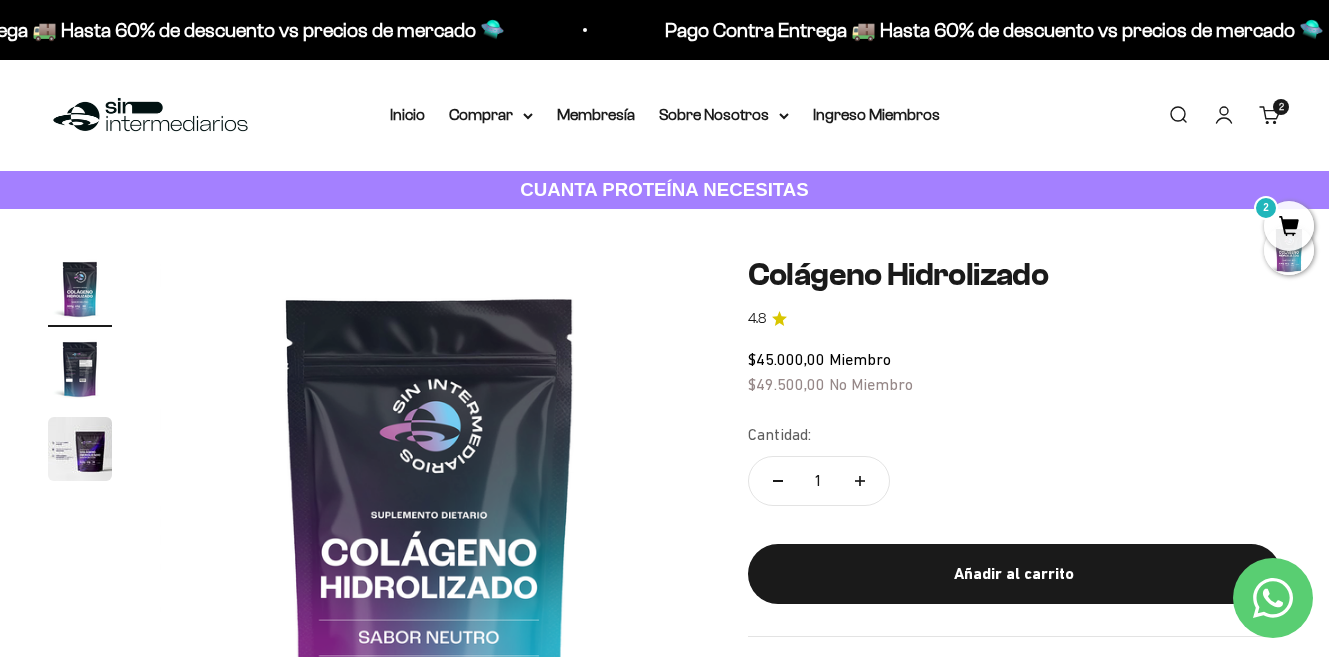 click on "2 artículos
2" at bounding box center [1281, 107] 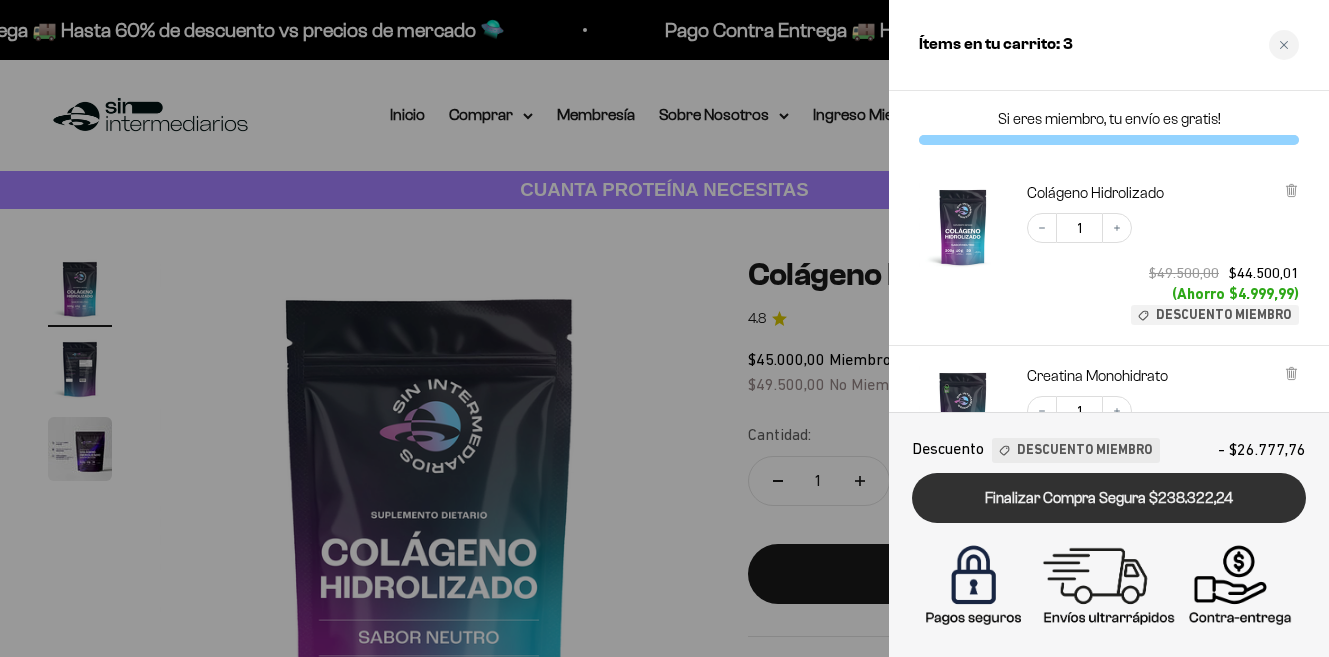 click on "Finalizar Compra Segura $238.322,24" at bounding box center (1109, 498) 